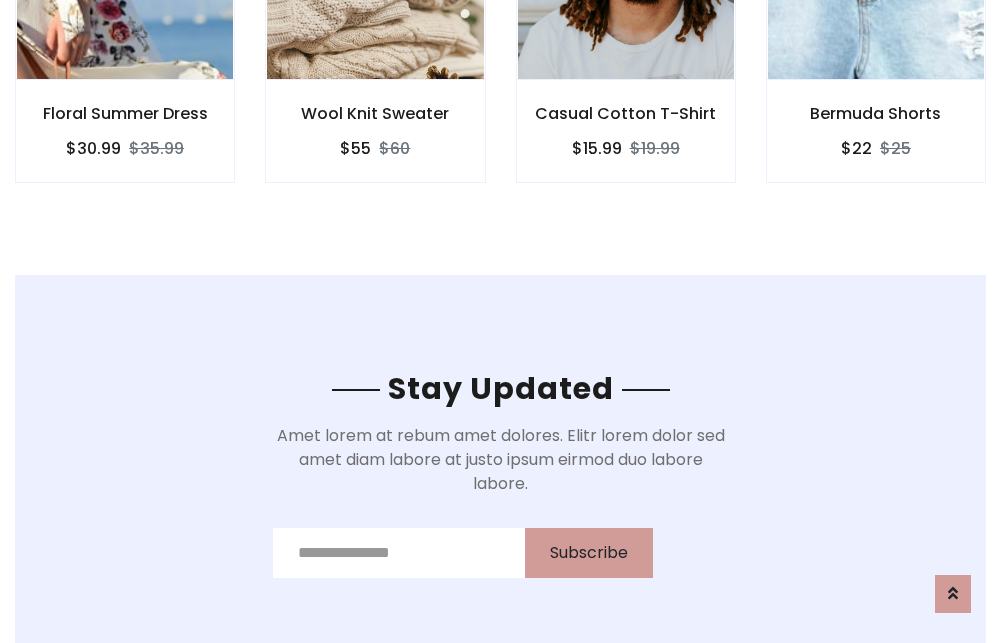 scroll, scrollTop: 3012, scrollLeft: 0, axis: vertical 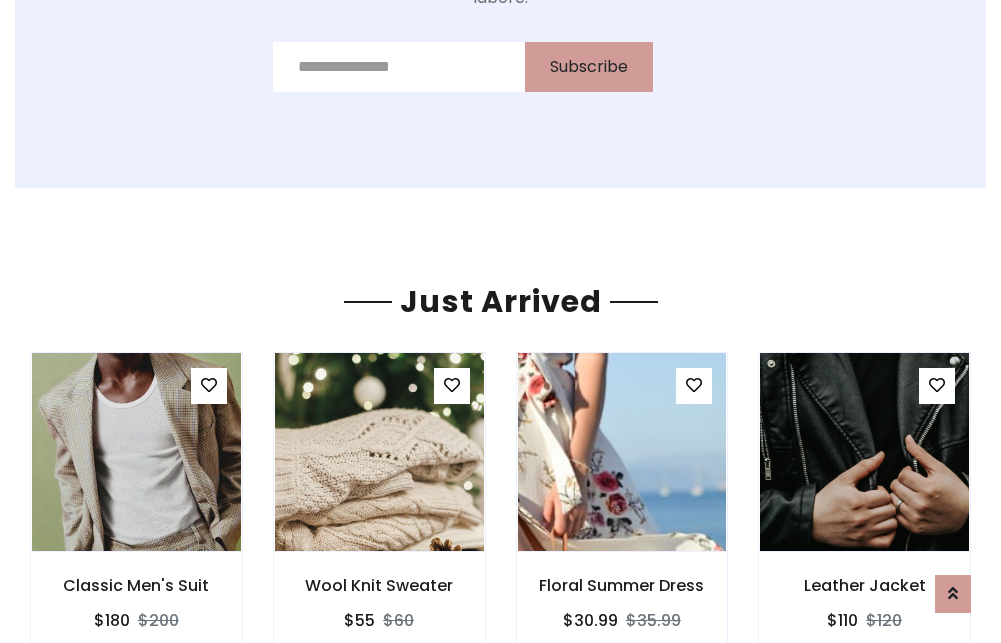 click on "Casual Cotton T-Shirt
$15.99
$19.99" at bounding box center [626, -441] 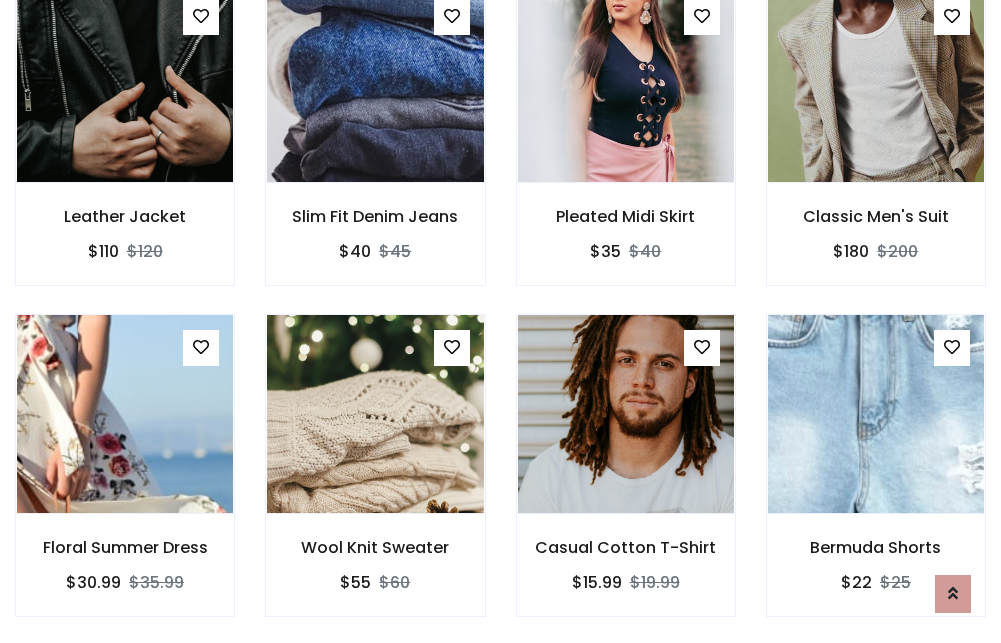 click on "Casual Cotton T-Shirt
$15.99
$19.99" at bounding box center (626, 479) 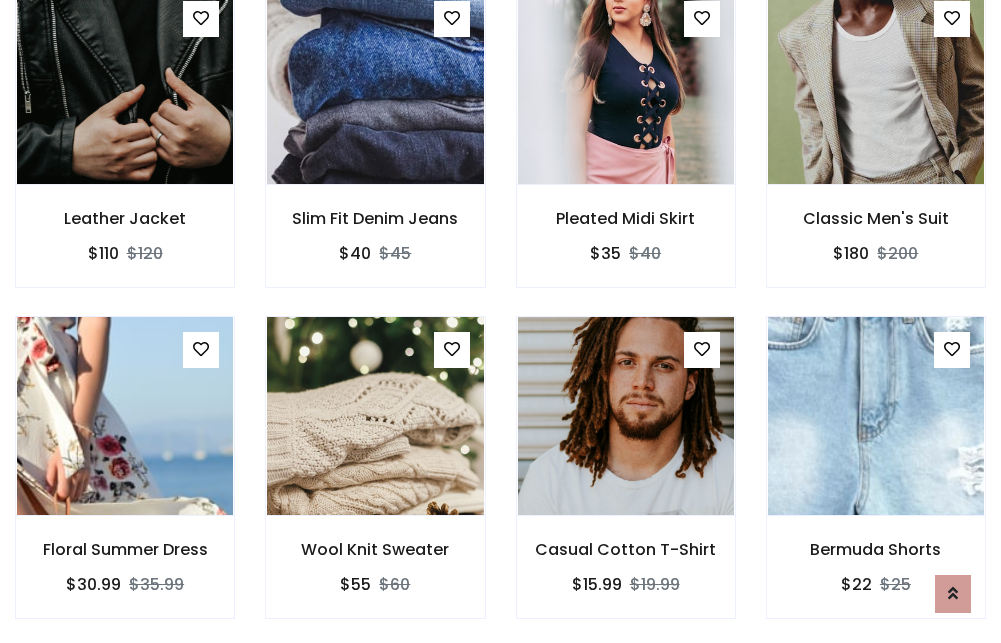 click on "Casual Cotton T-Shirt
$15.99
$19.99" at bounding box center (626, 481) 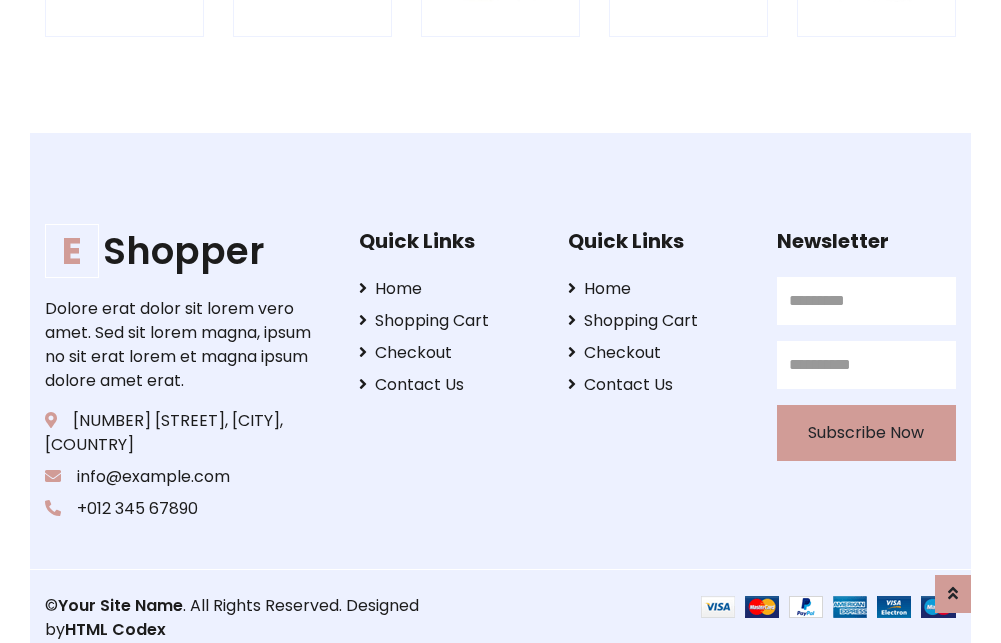 scroll, scrollTop: 3807, scrollLeft: 0, axis: vertical 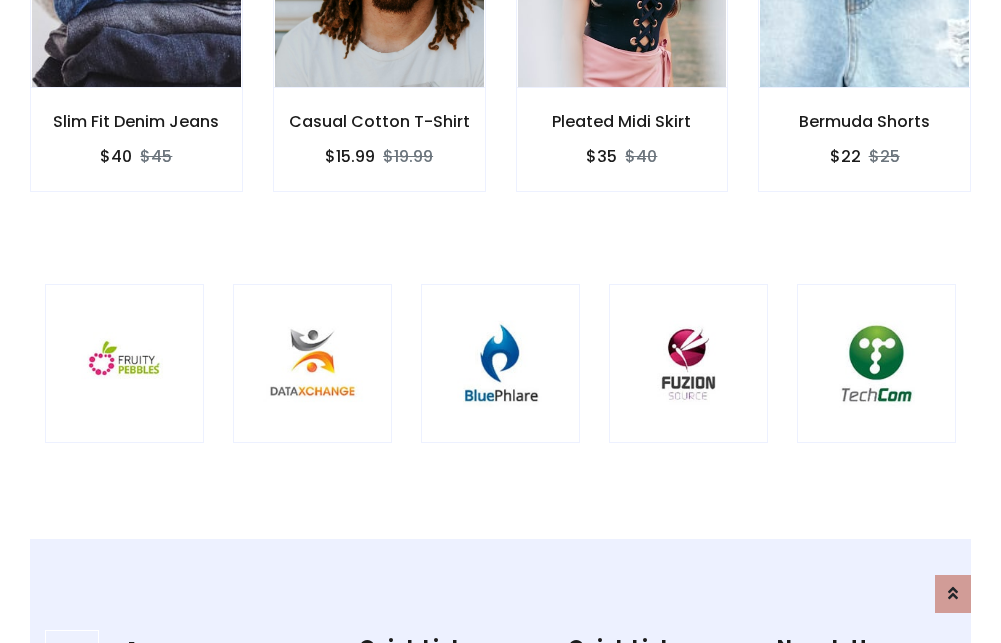 click at bounding box center (500, 363) 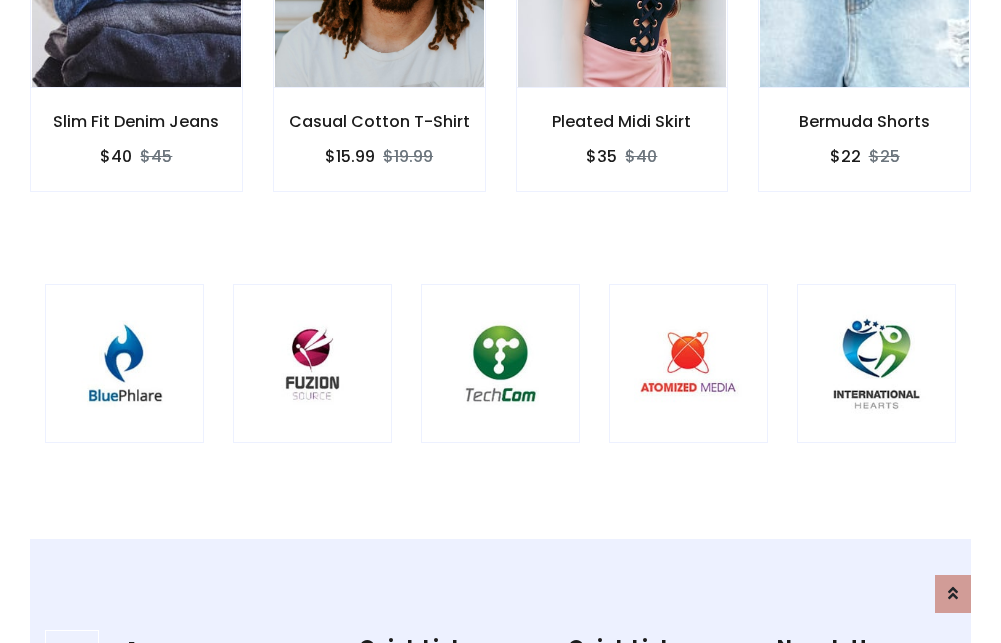 click at bounding box center [500, 363] 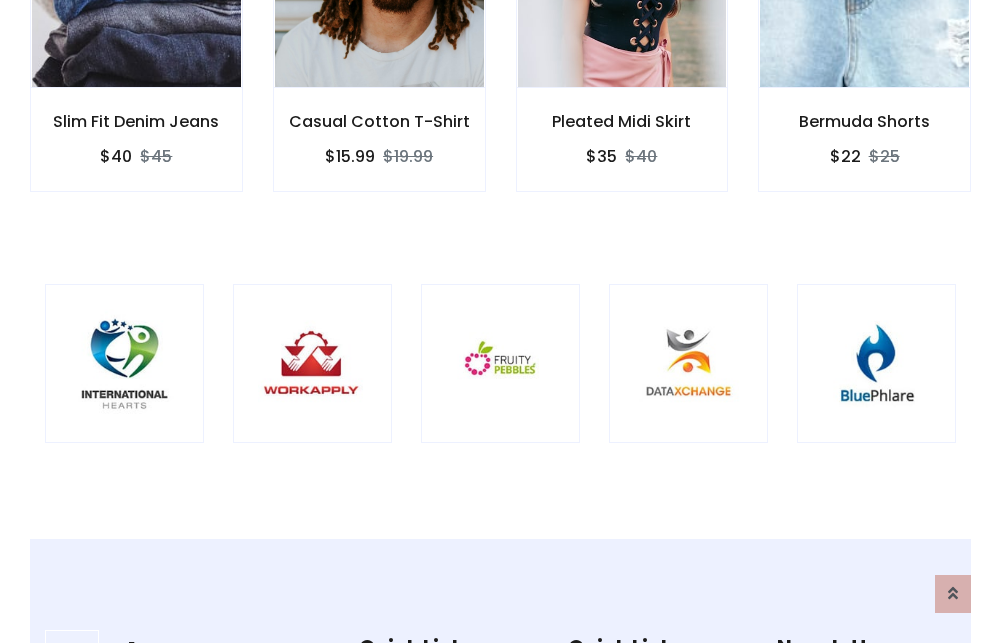 scroll, scrollTop: 0, scrollLeft: 0, axis: both 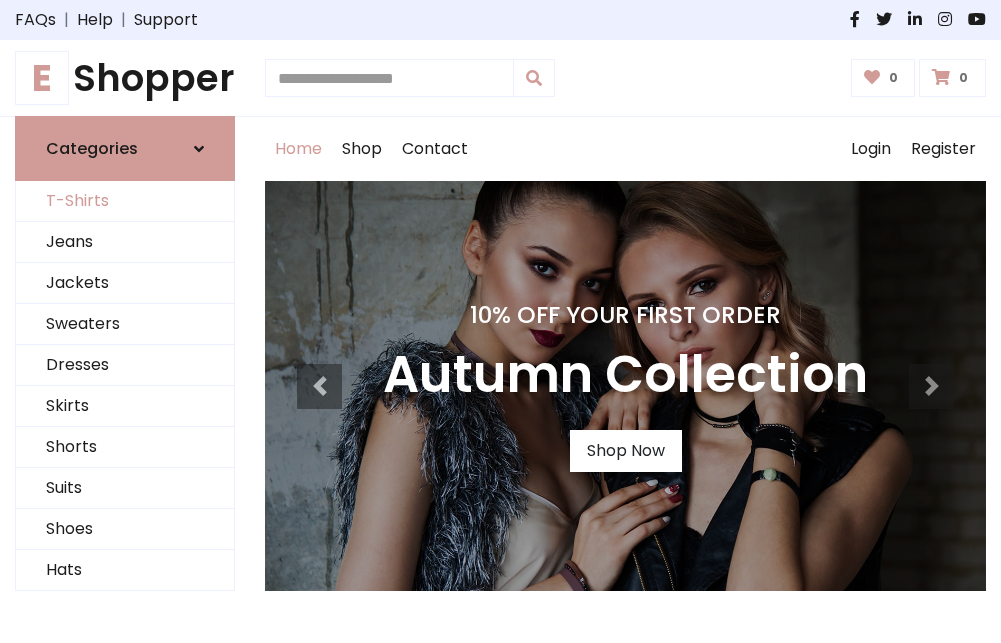 click on "T-Shirts" at bounding box center [125, 201] 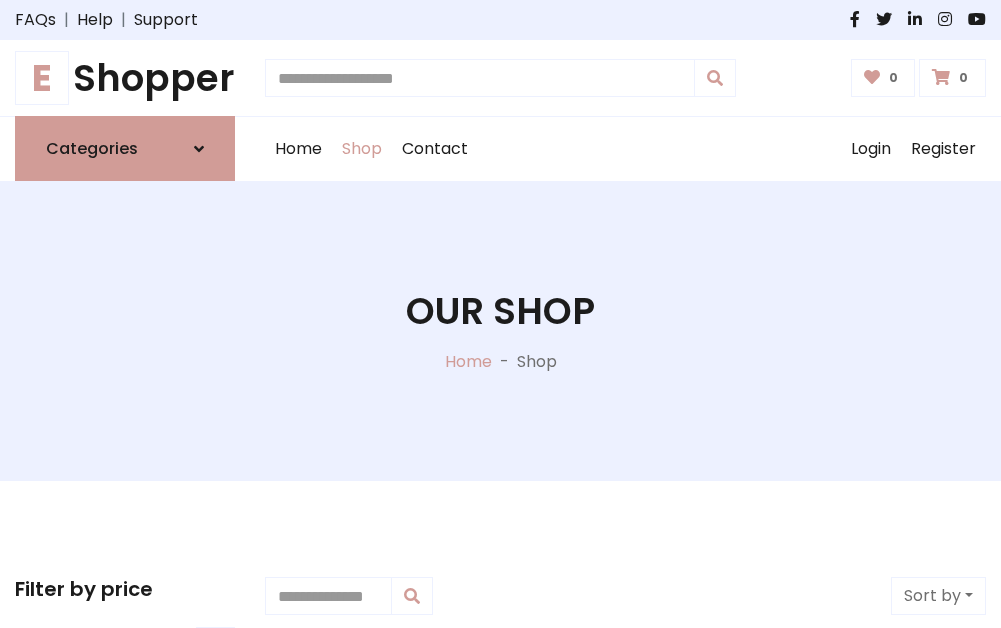 scroll, scrollTop: 802, scrollLeft: 0, axis: vertical 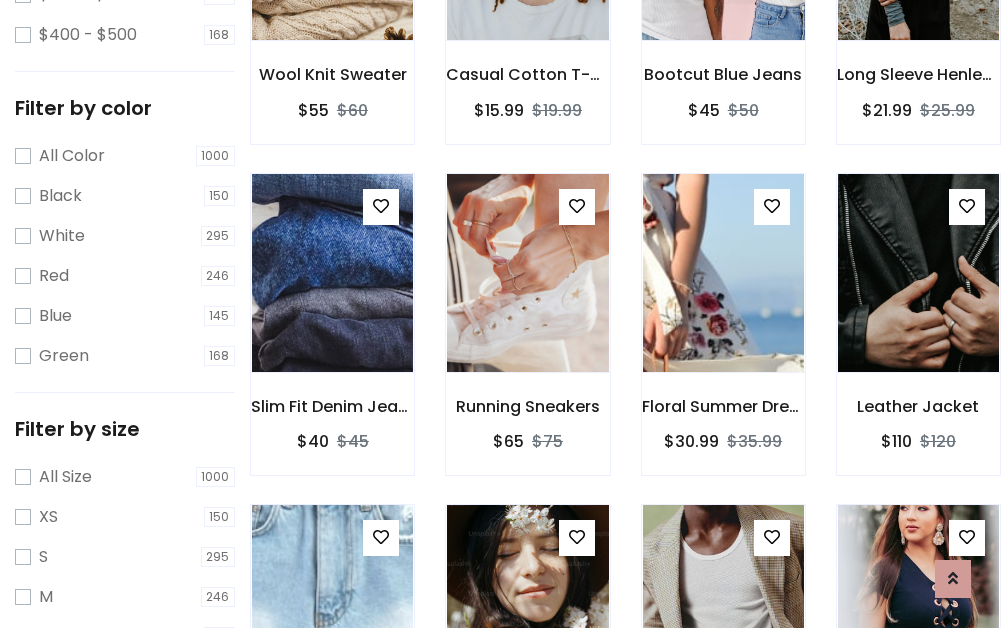 click at bounding box center (723, -59) 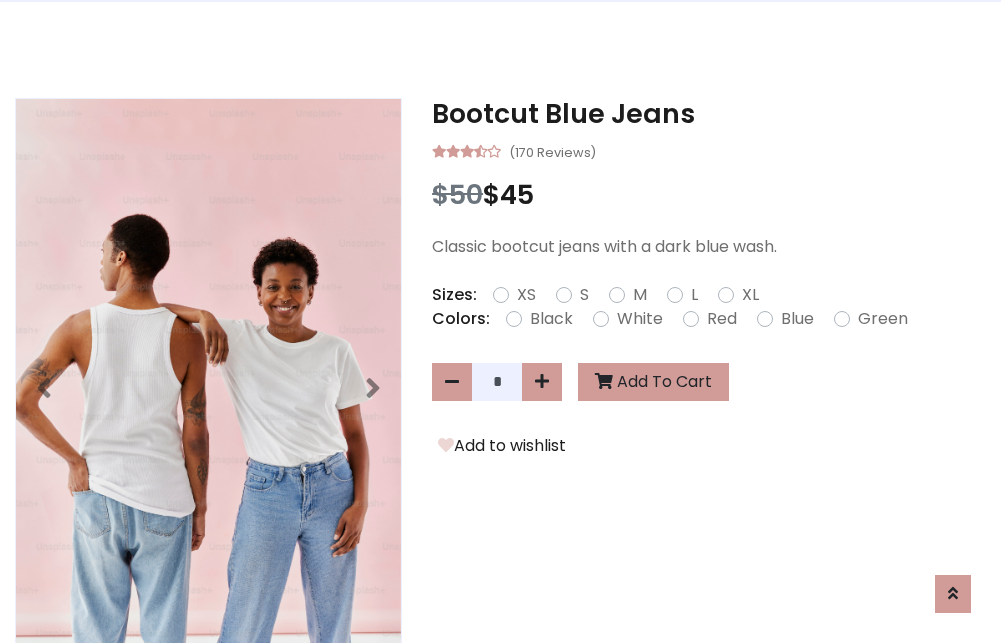 scroll, scrollTop: 0, scrollLeft: 0, axis: both 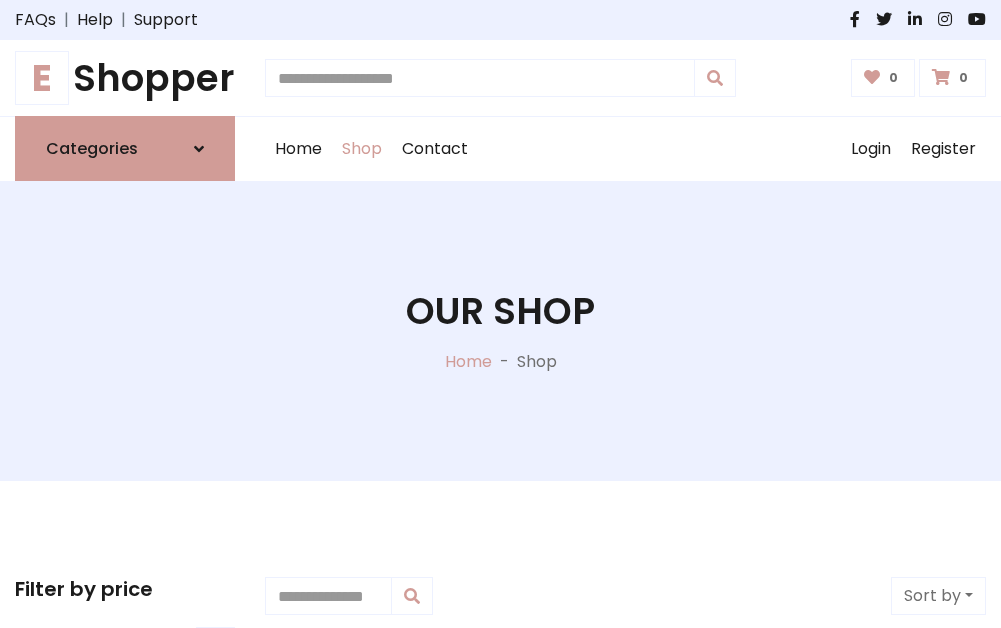 click on "E Shopper" at bounding box center [125, 78] 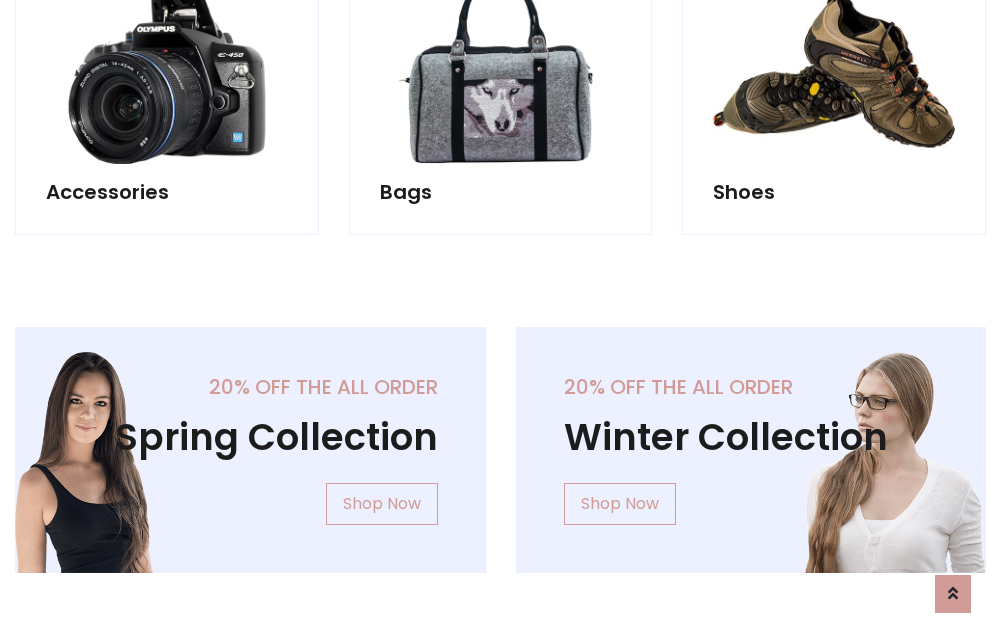 scroll, scrollTop: 1943, scrollLeft: 0, axis: vertical 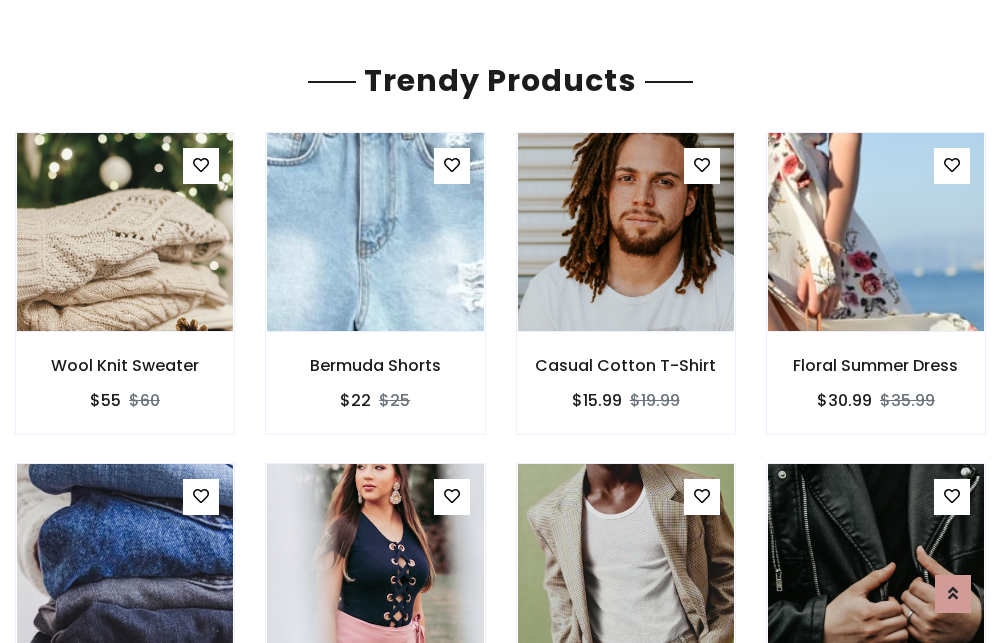 click on "Shop" at bounding box center [362, -1794] 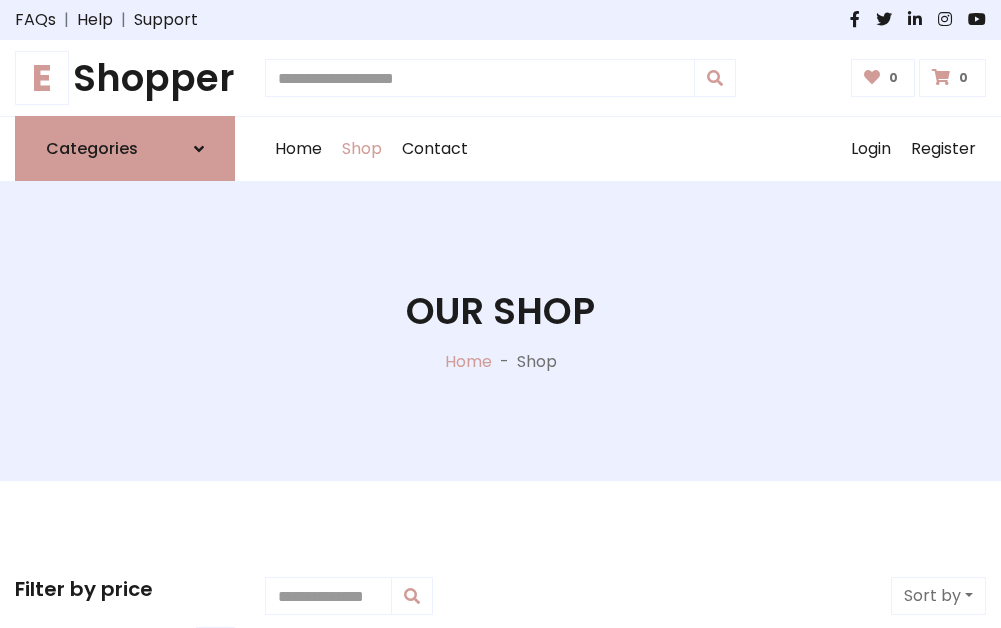 scroll, scrollTop: 0, scrollLeft: 0, axis: both 